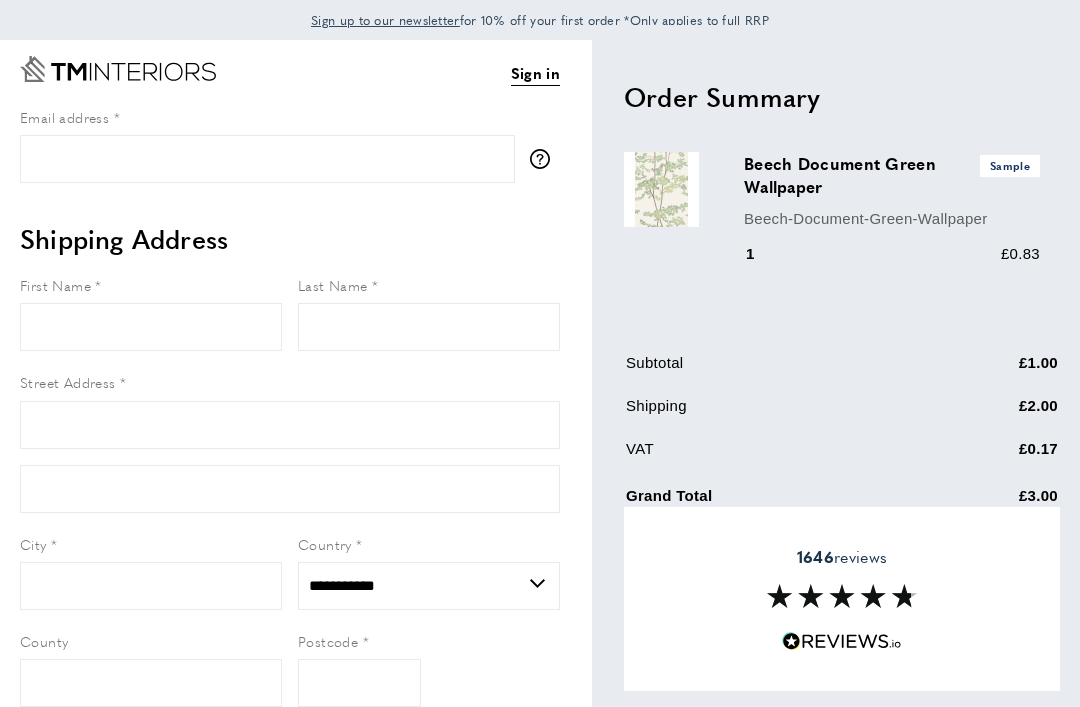 scroll, scrollTop: 0, scrollLeft: 0, axis: both 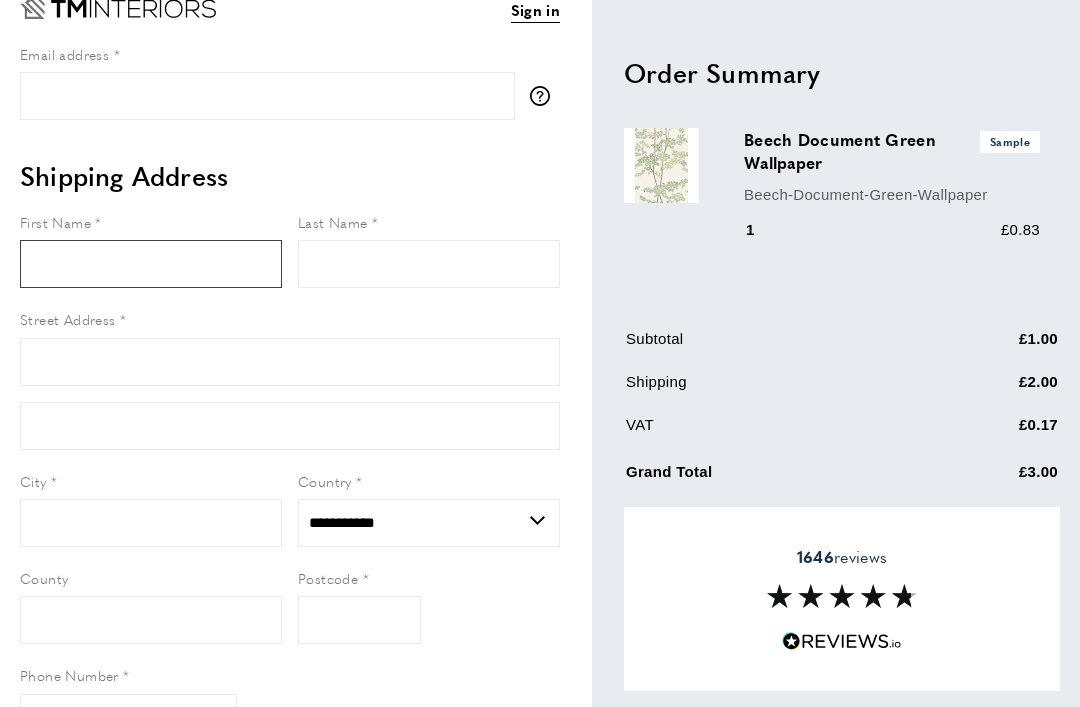 click on "First Name" at bounding box center [151, 264] 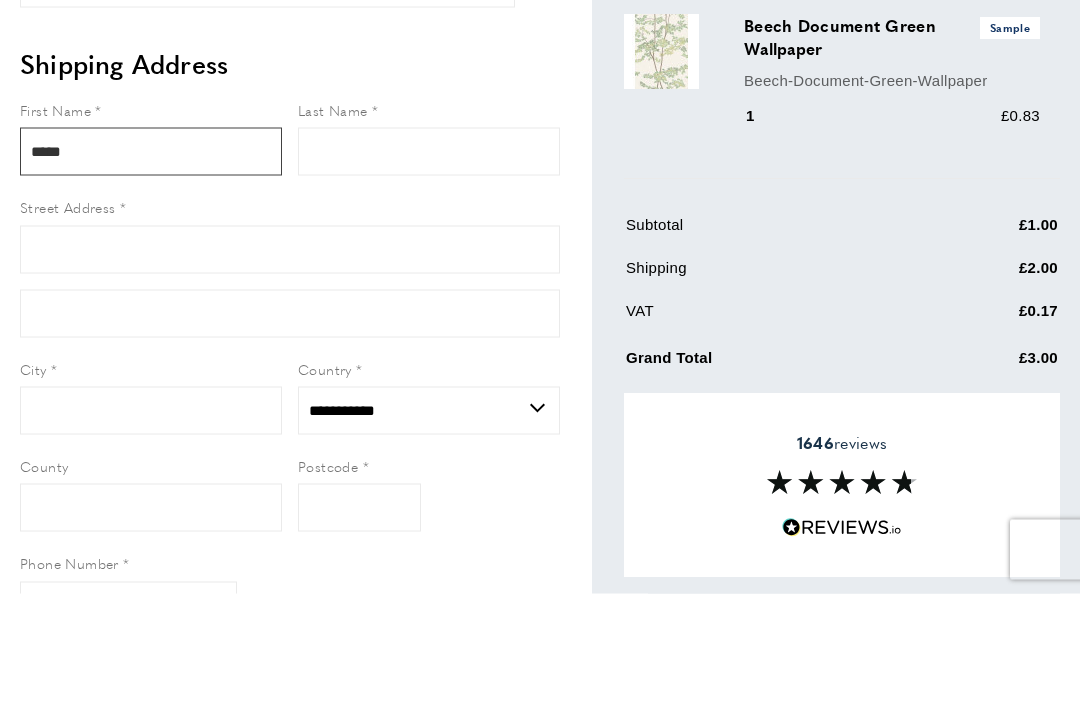 type on "*****" 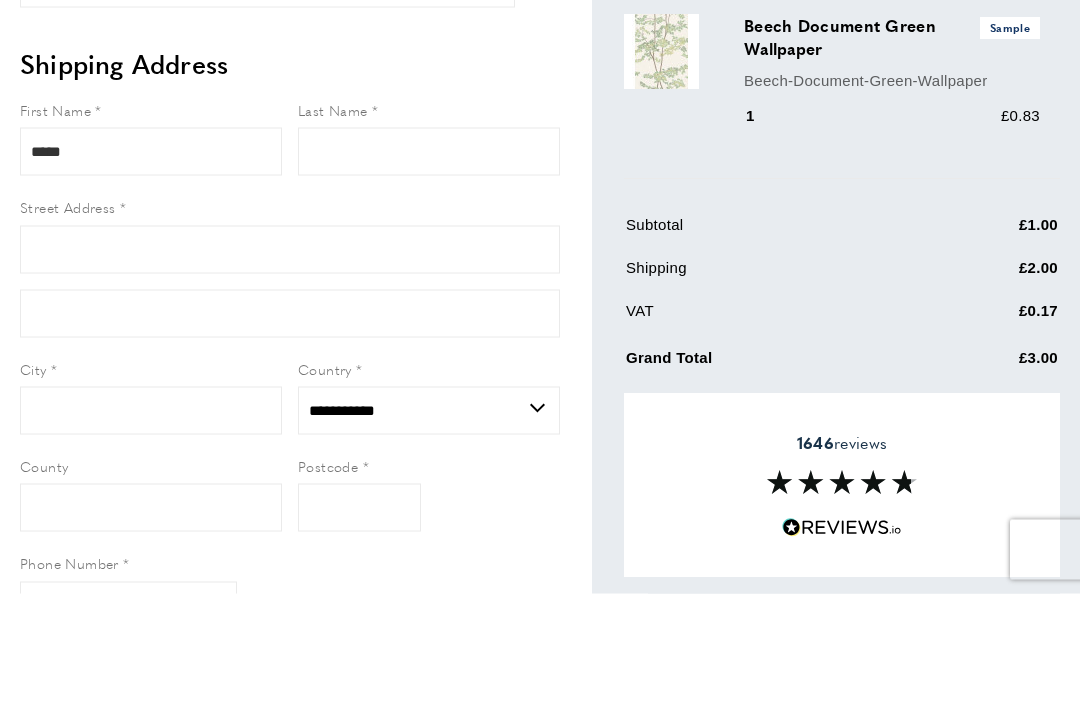 click on "Last Name" at bounding box center (429, 265) 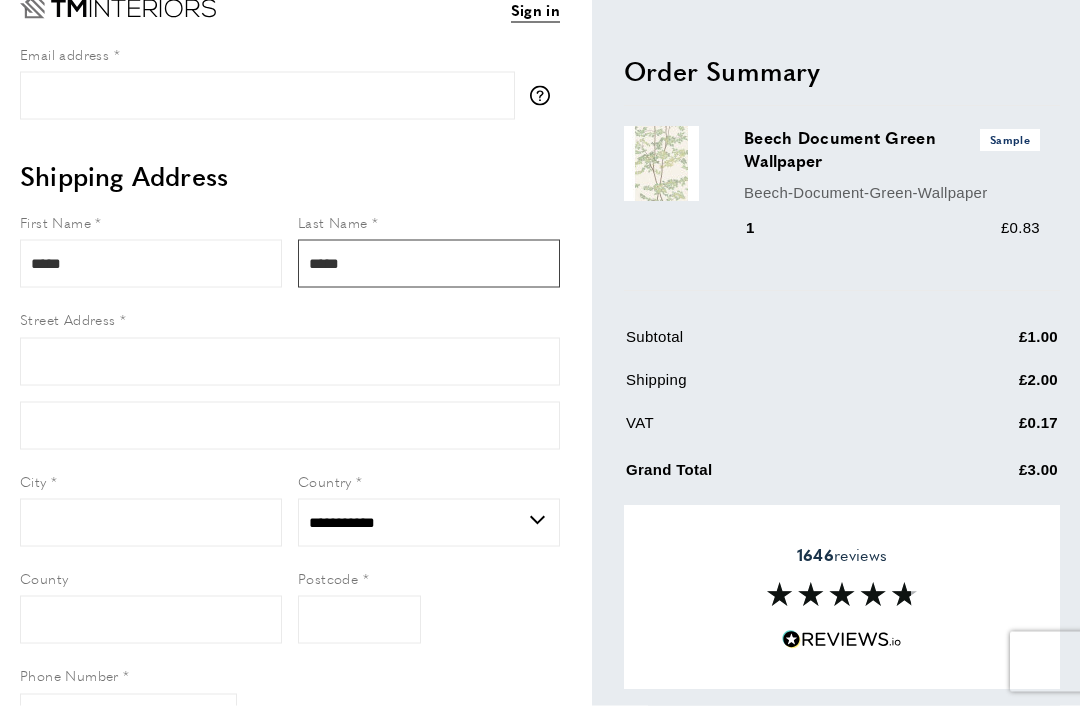 type on "*****" 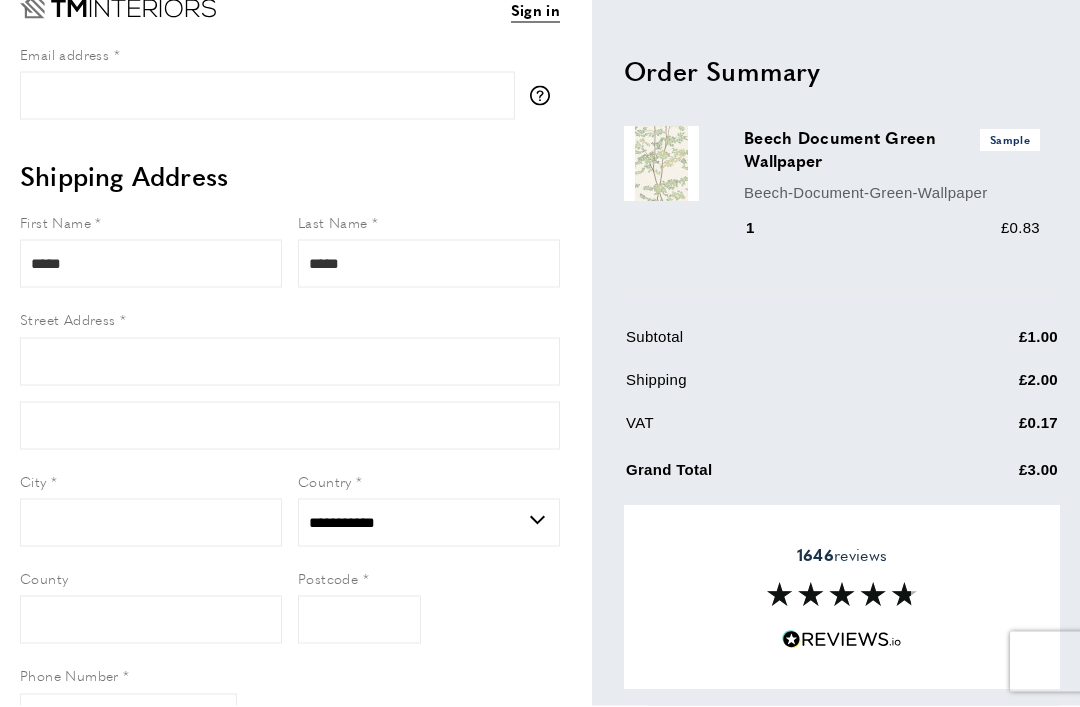 click on "Email address" at bounding box center [267, 97] 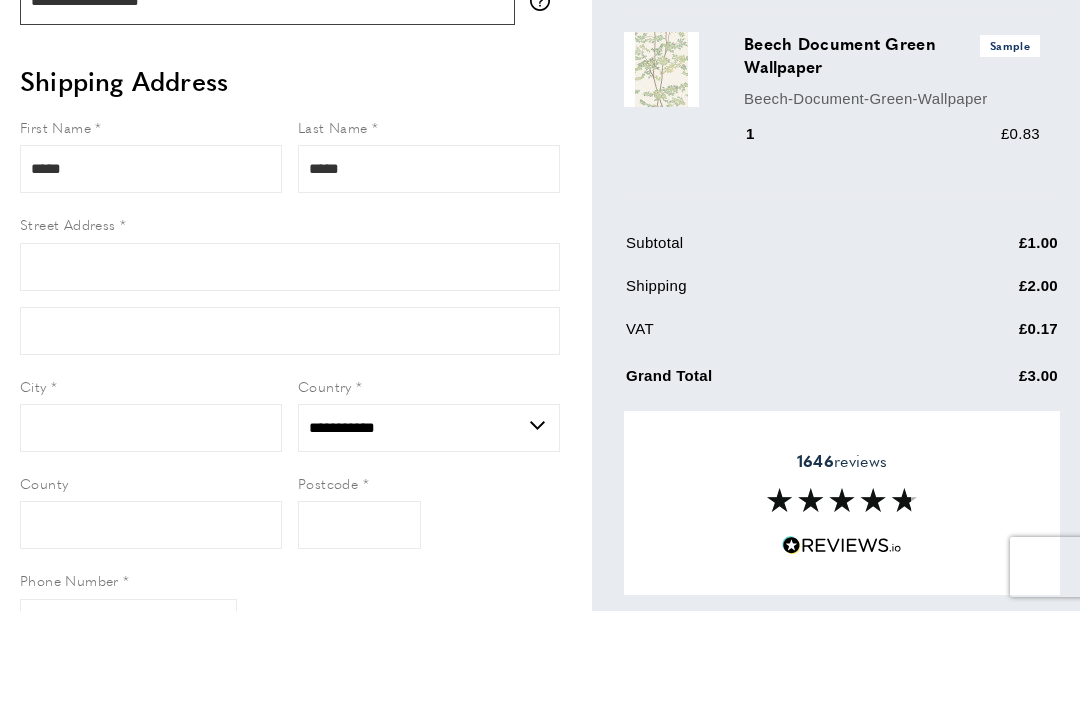 type on "**********" 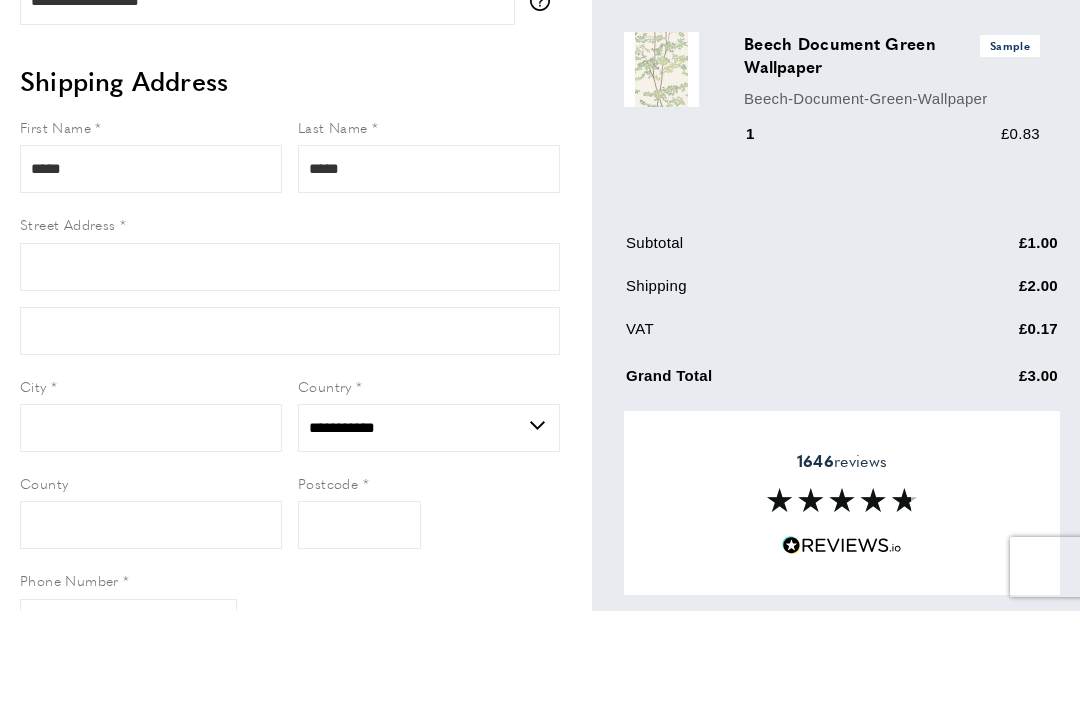 click on "Street Address" at bounding box center (290, 363) 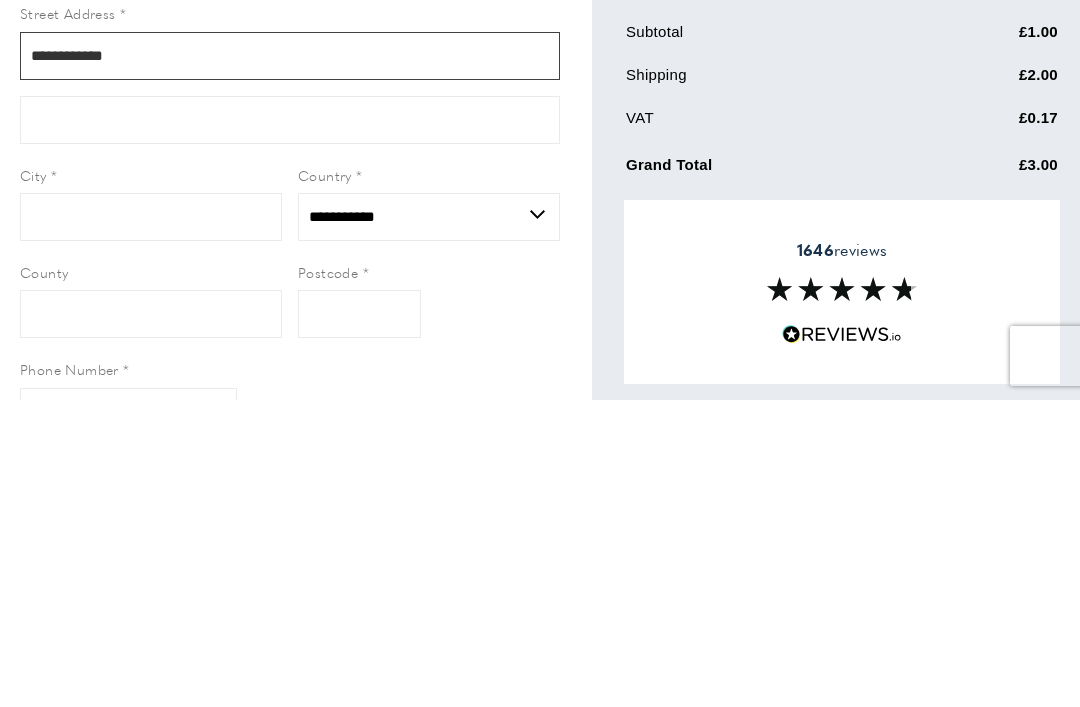 type on "**********" 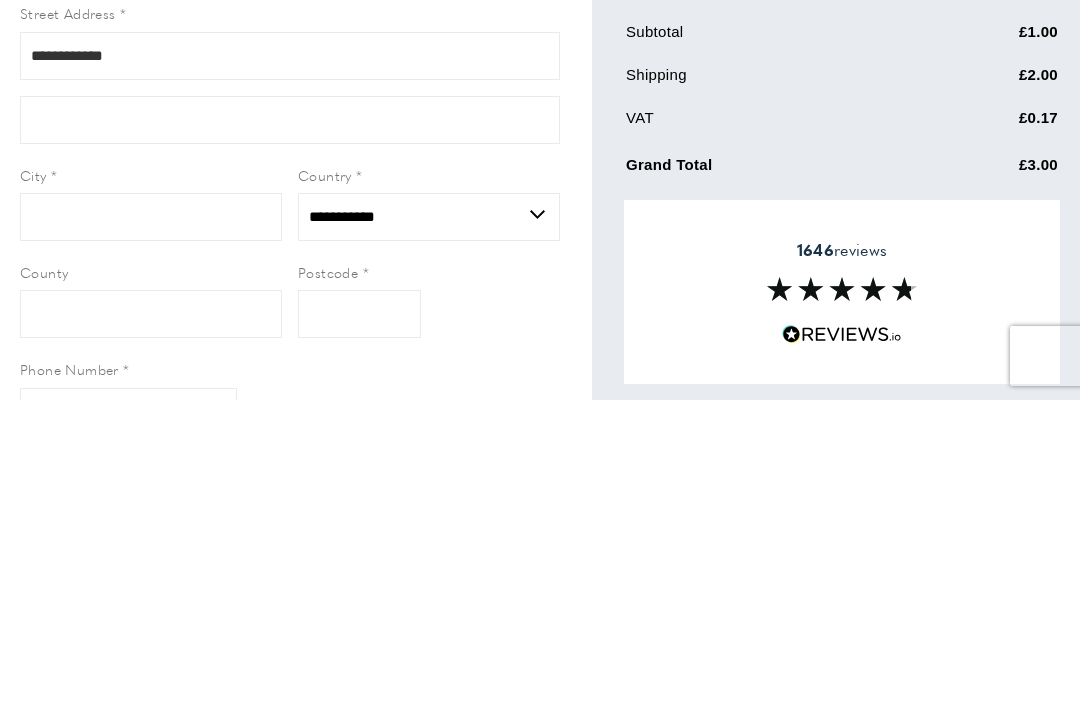 click on "Postcode" at bounding box center [359, 621] 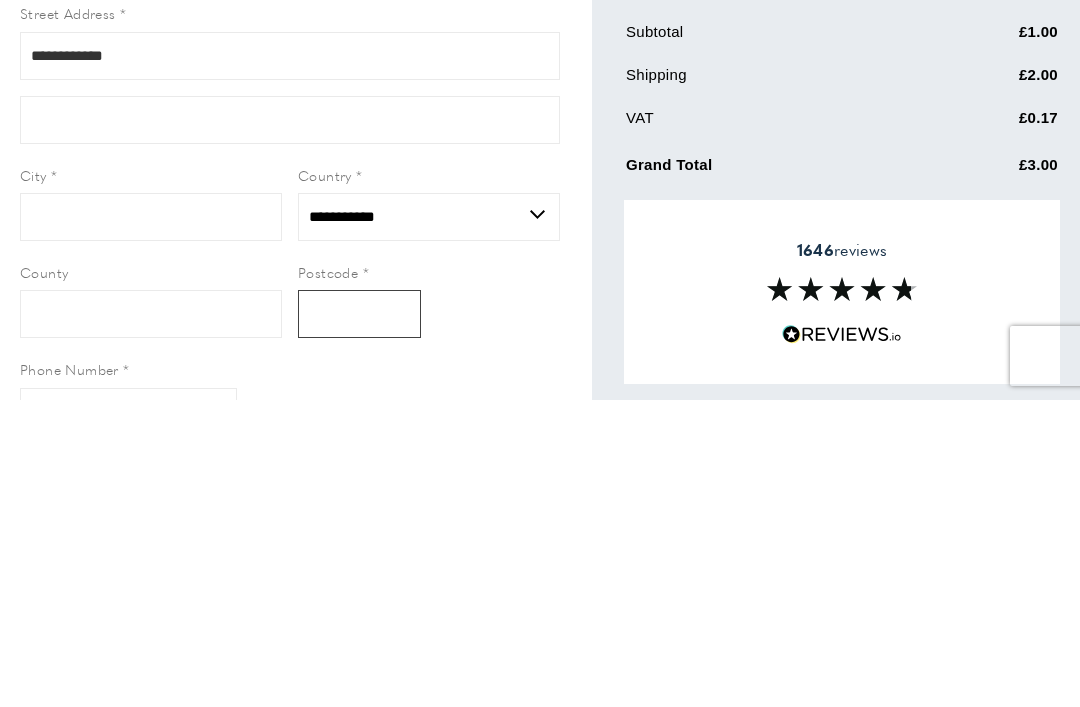 scroll, scrollTop: 91, scrollLeft: 0, axis: vertical 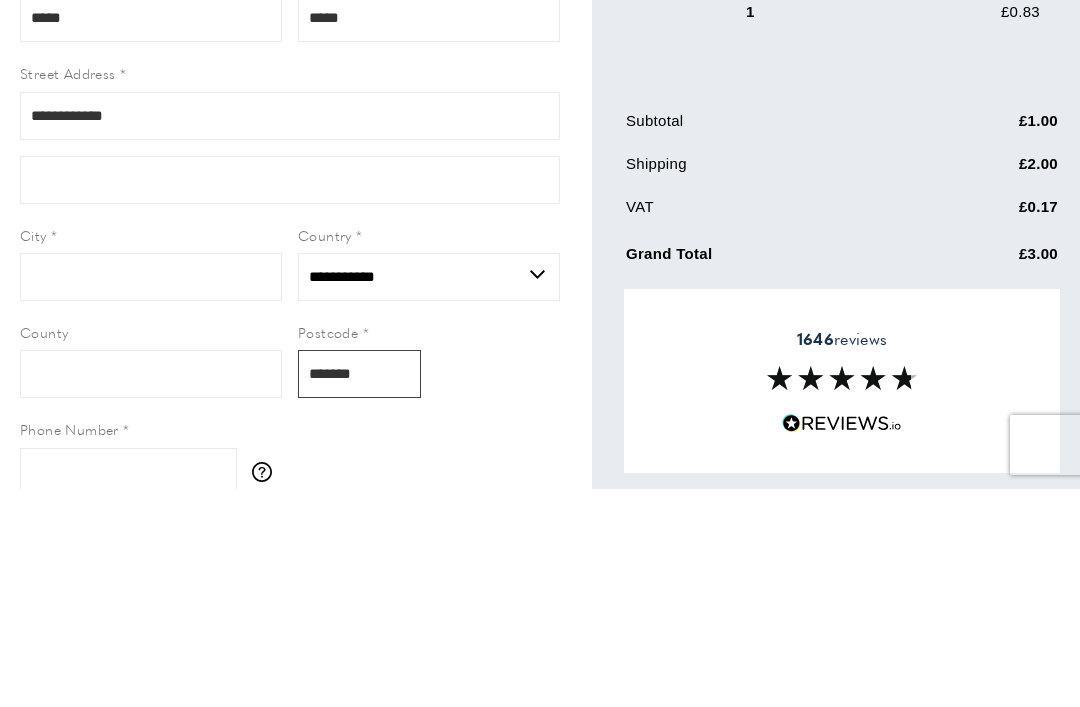 type on "*******" 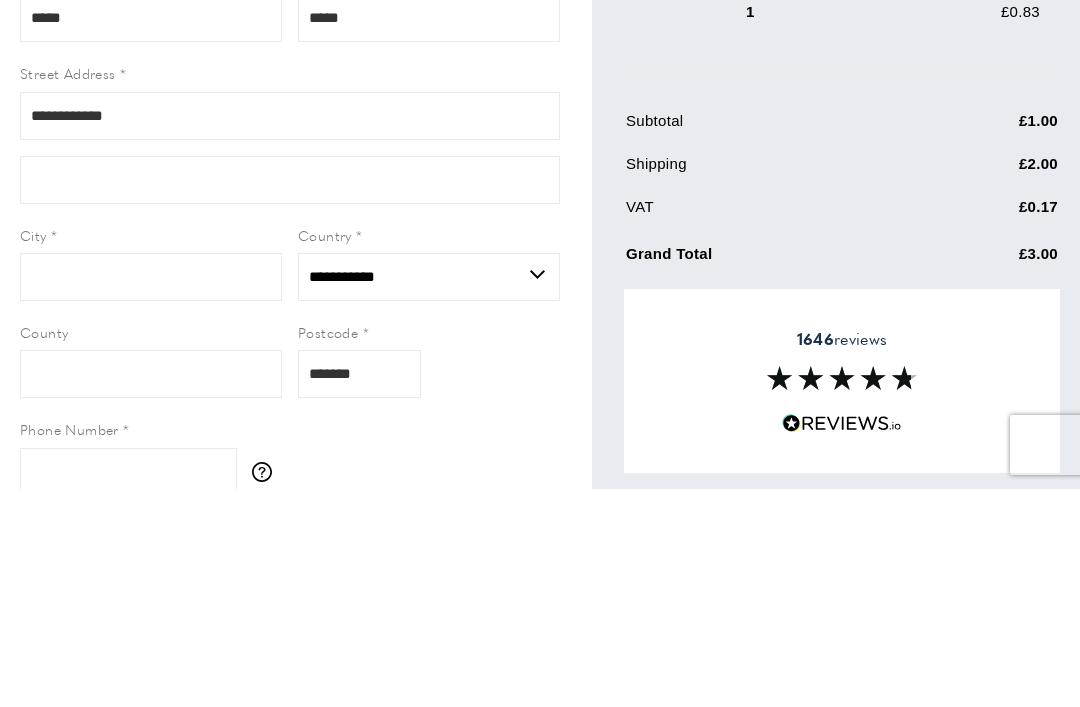 click on "Form field" at bounding box center (290, 398) 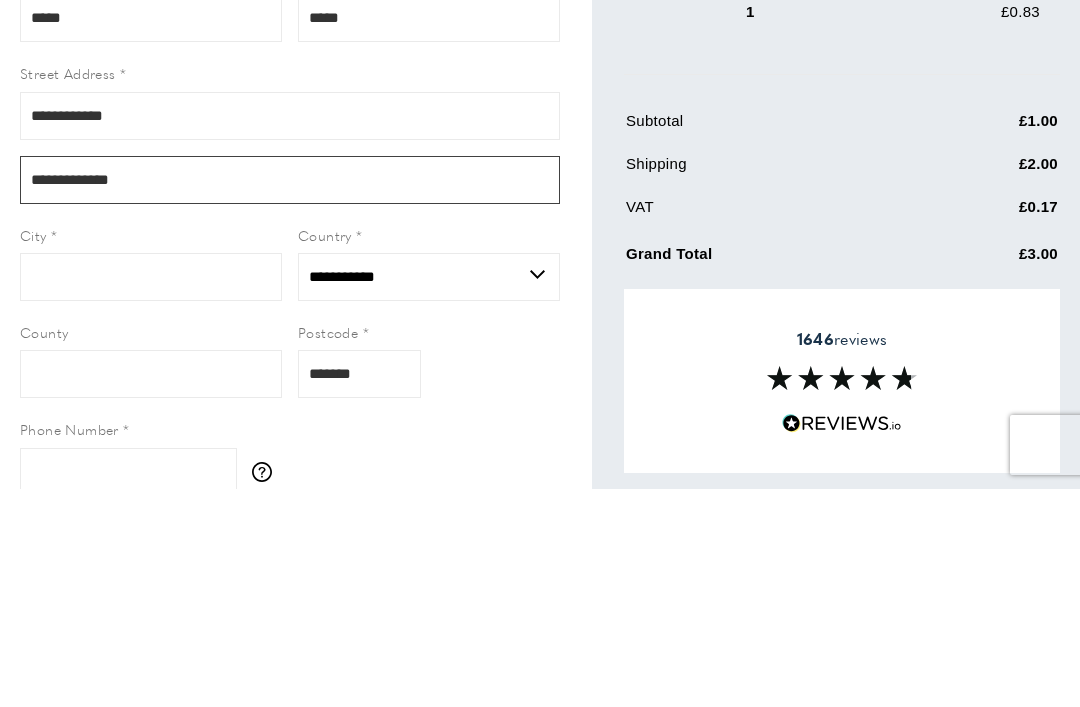 type on "**********" 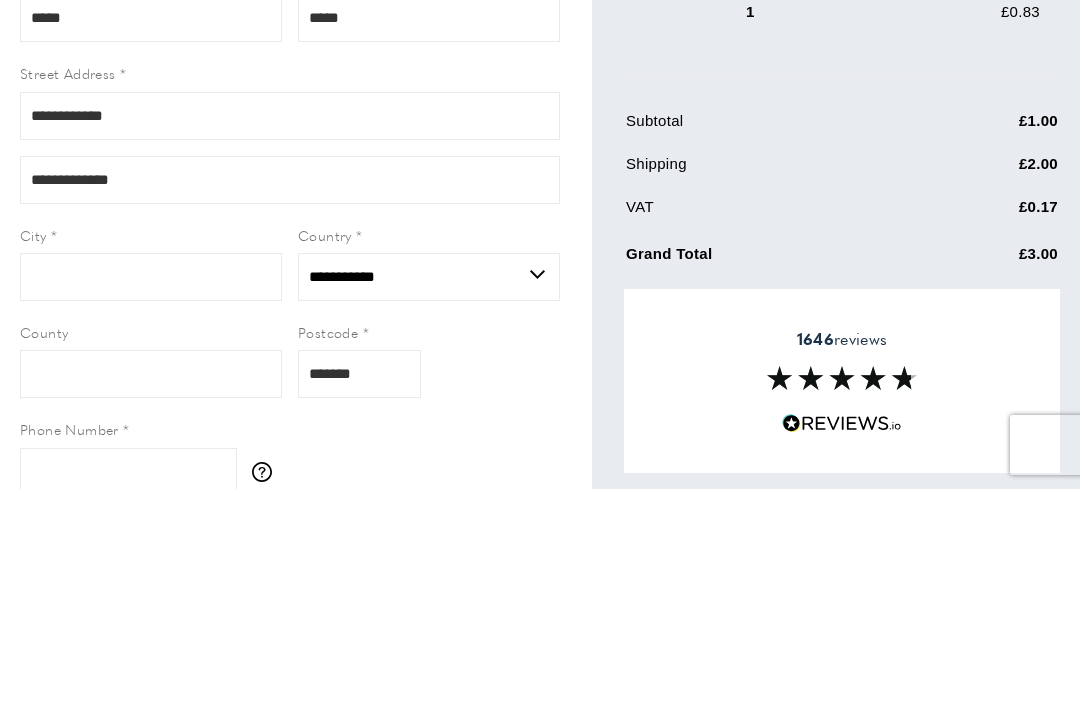 click on "City" at bounding box center (151, 495) 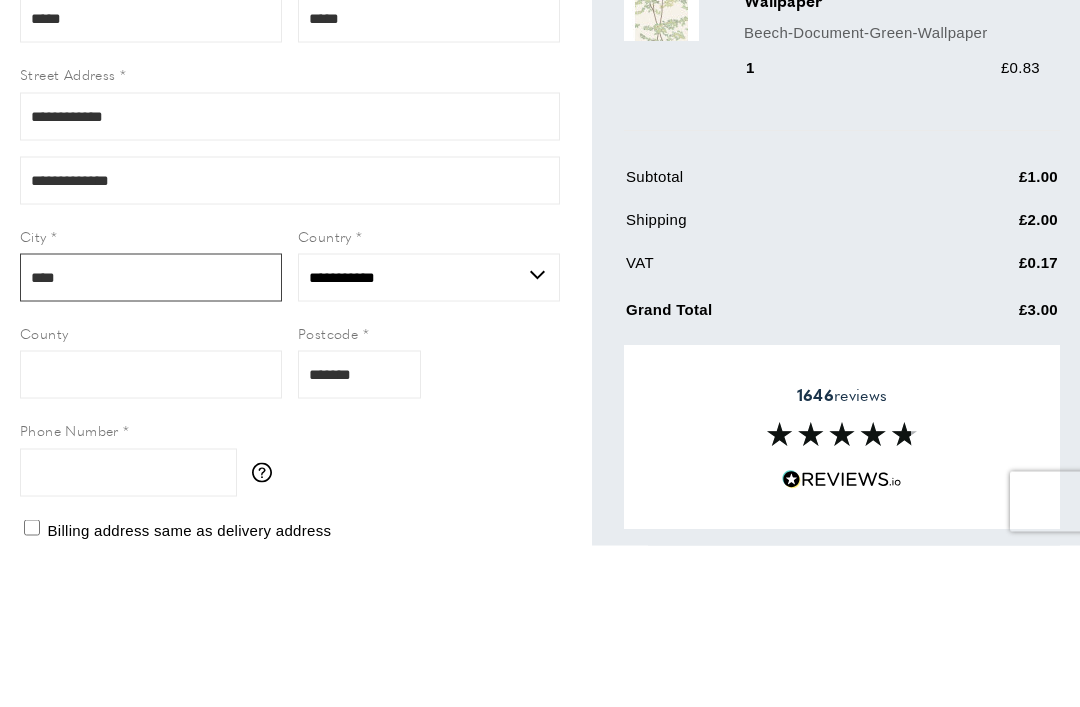 scroll, scrollTop: 153, scrollLeft: 0, axis: vertical 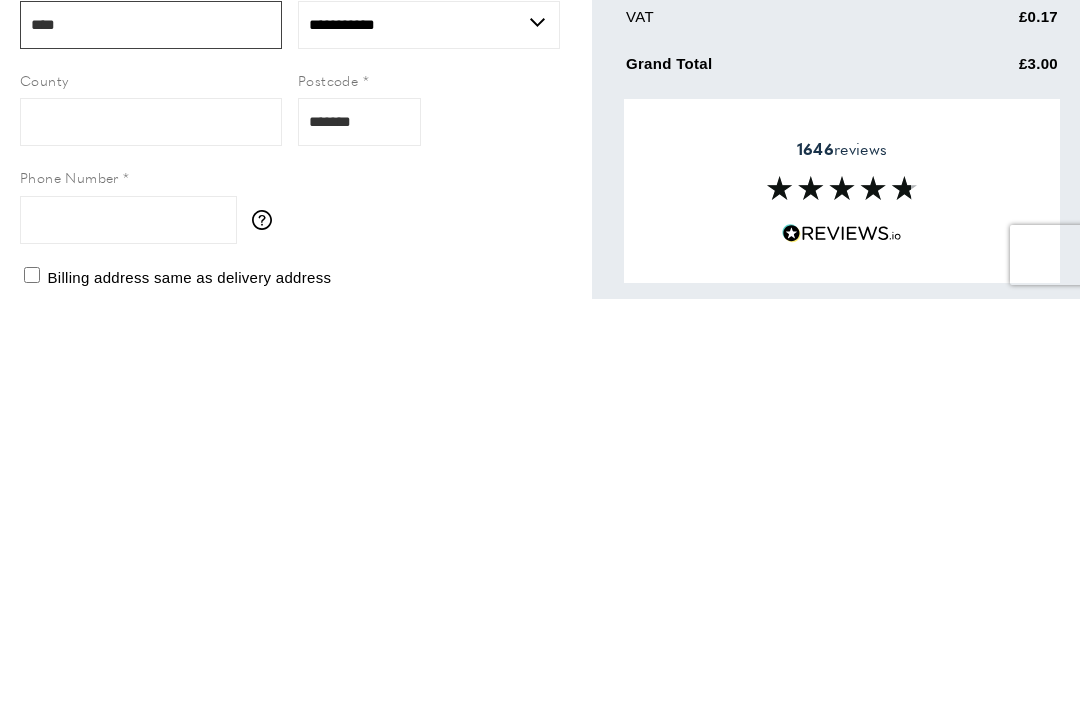 type on "****" 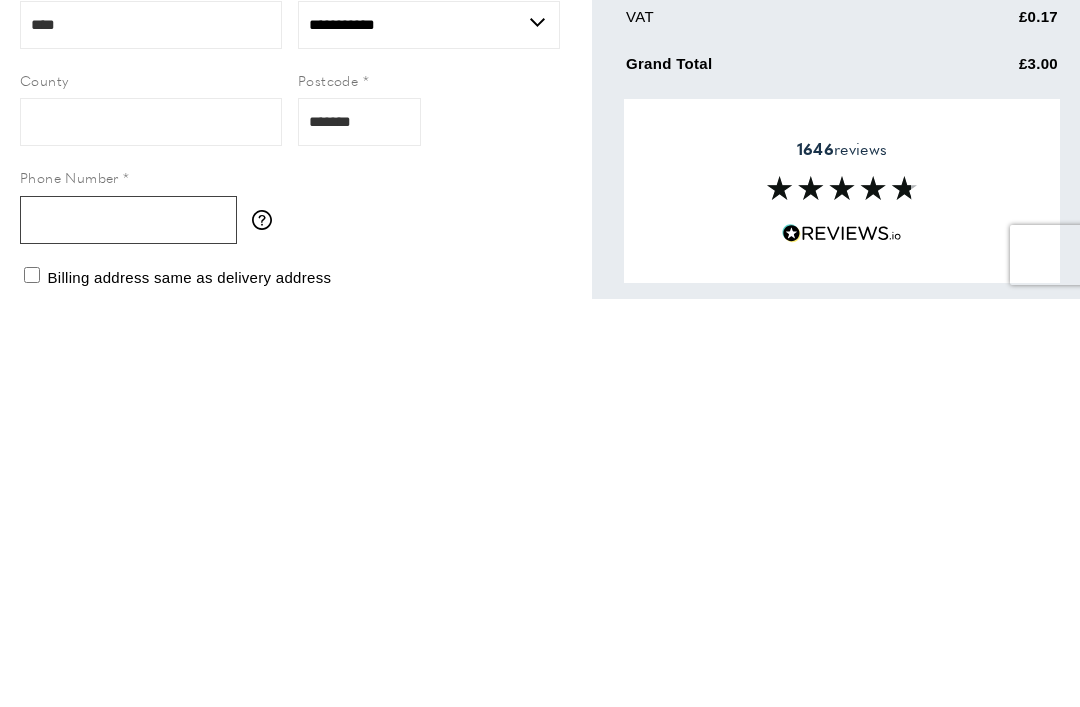 click on "Phone Number" at bounding box center (128, 628) 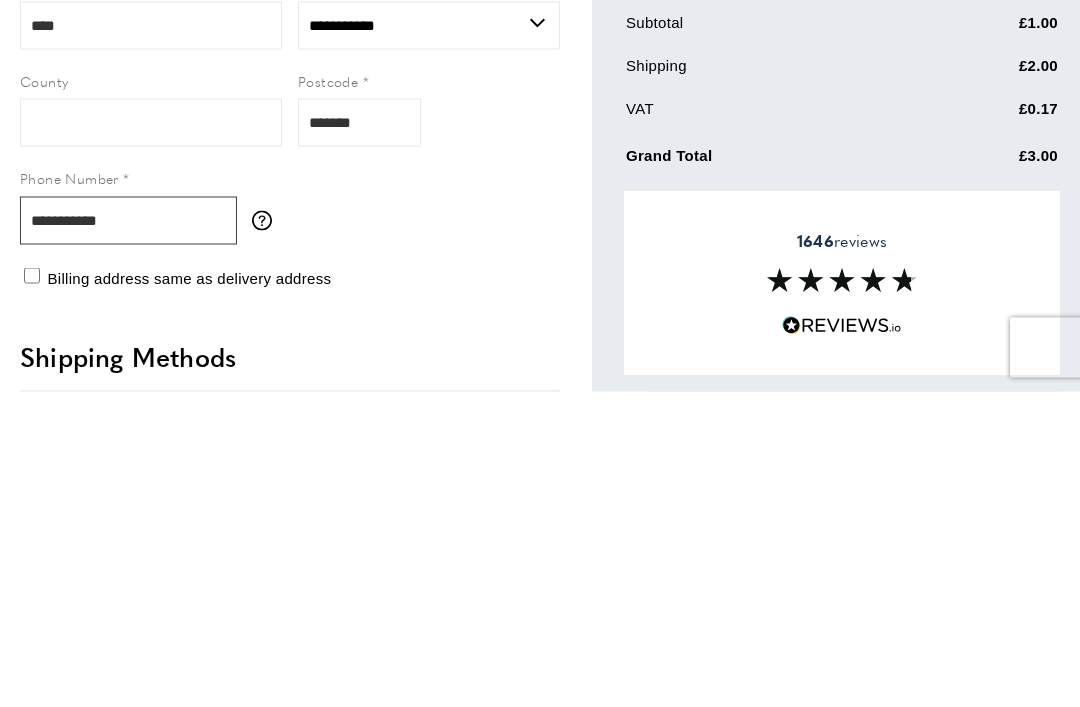scroll, scrollTop: 253, scrollLeft: 0, axis: vertical 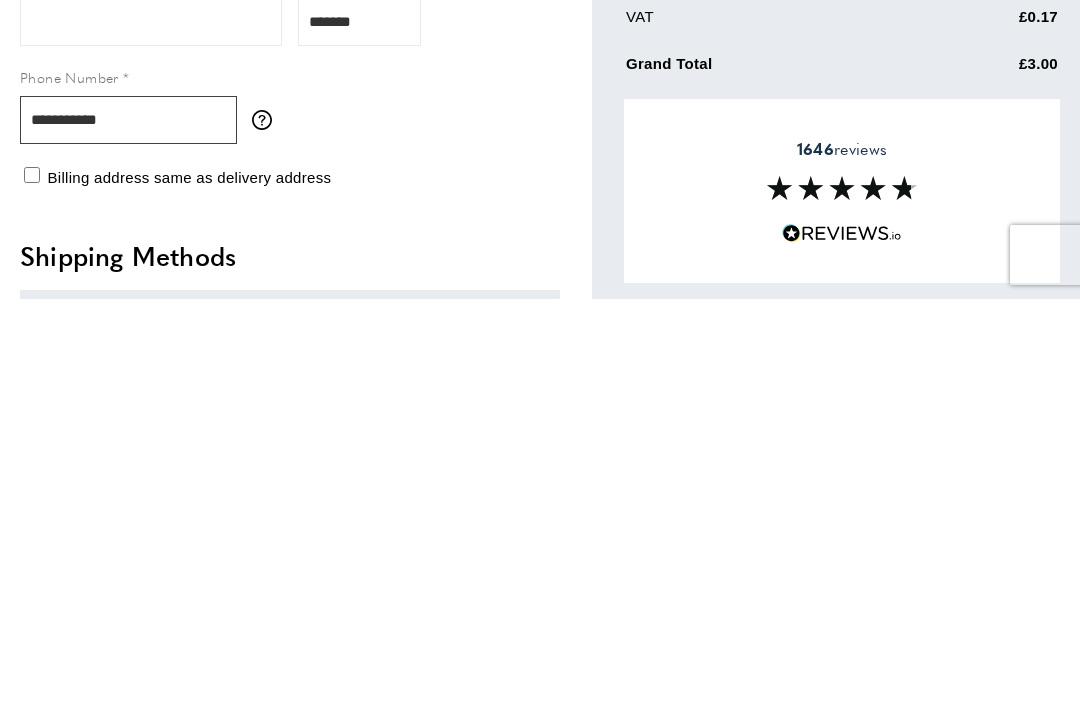 type on "**********" 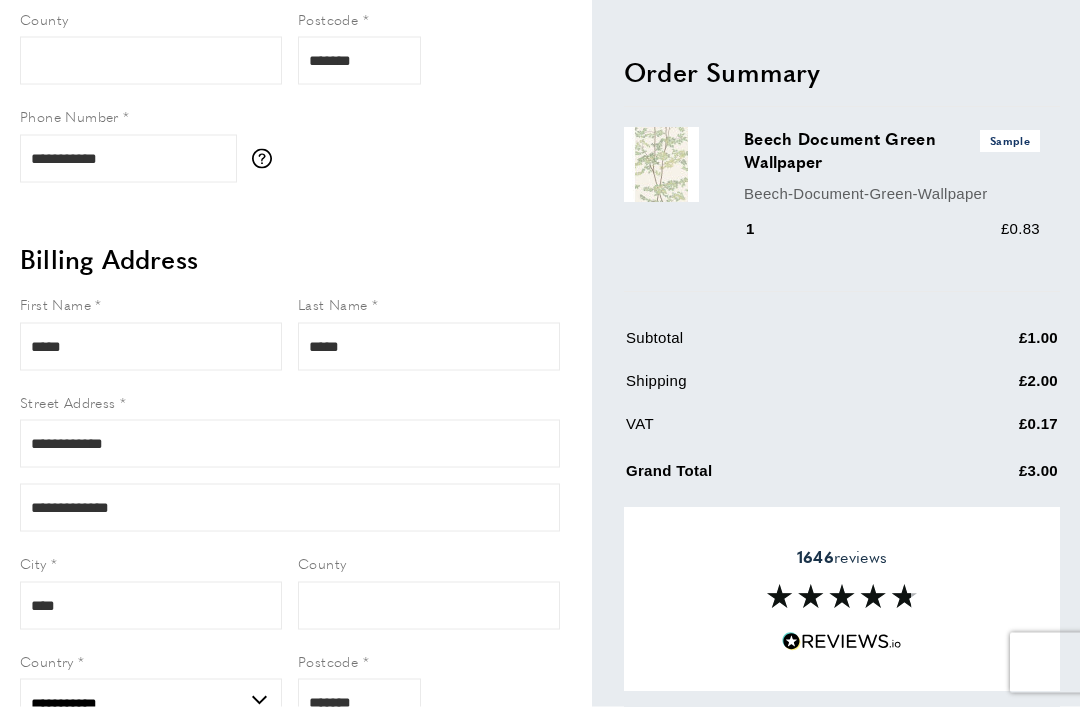 scroll, scrollTop: 743, scrollLeft: 0, axis: vertical 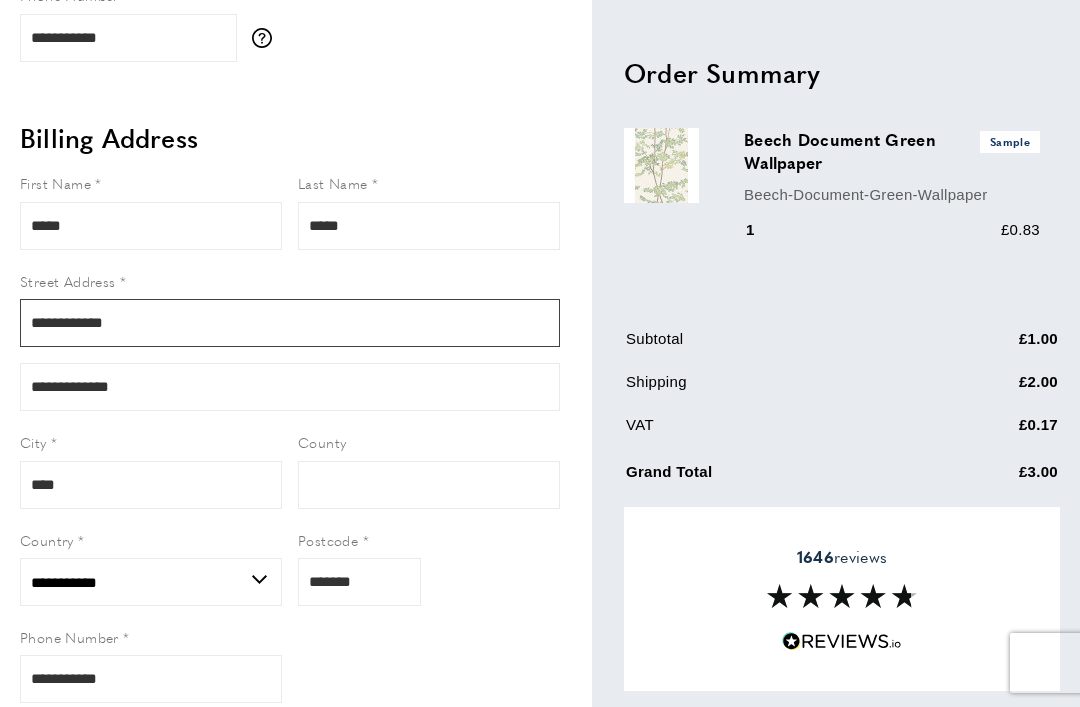click on "**********" at bounding box center (290, 323) 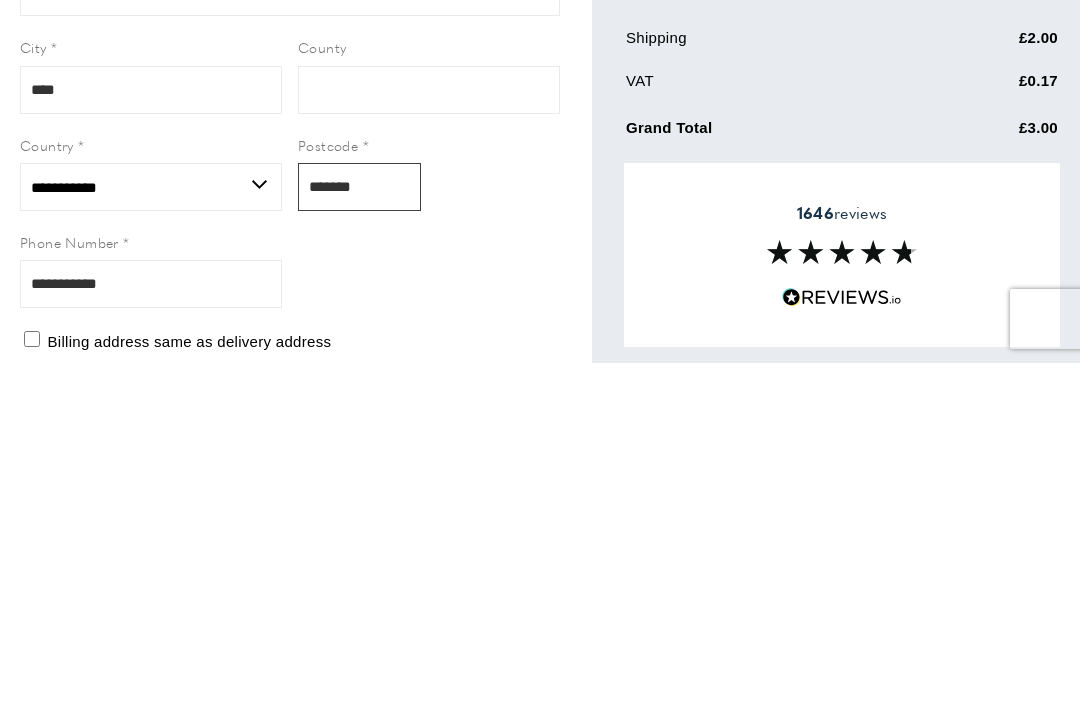scroll, scrollTop: 743, scrollLeft: 0, axis: vertical 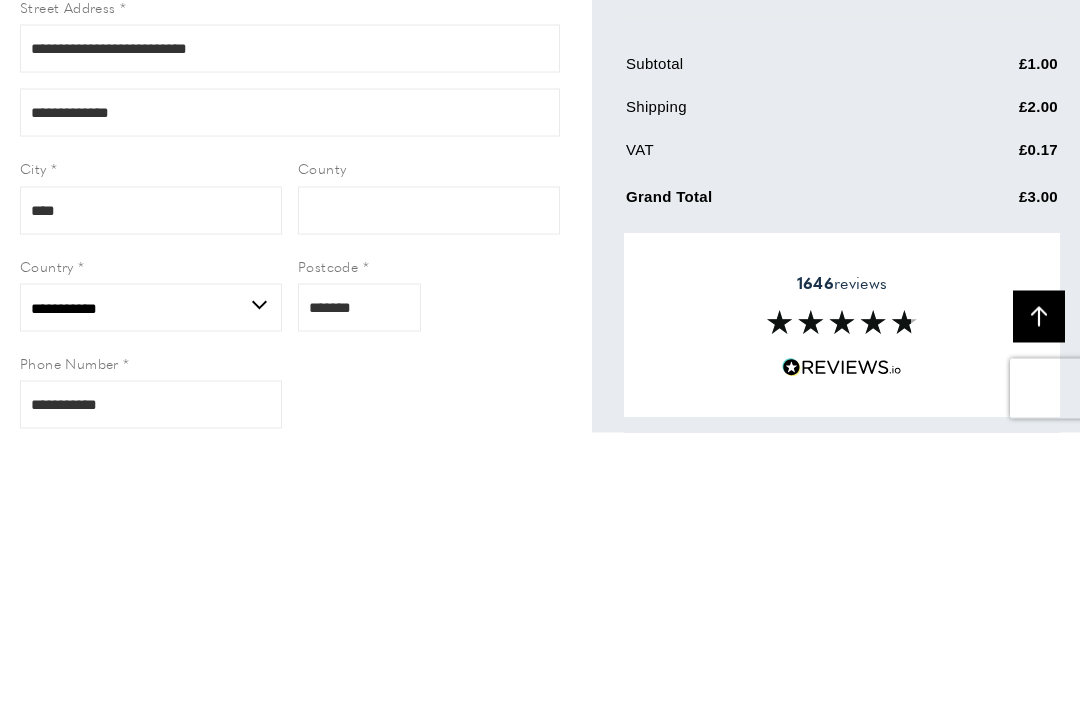 click on "**********" at bounding box center [290, 387] 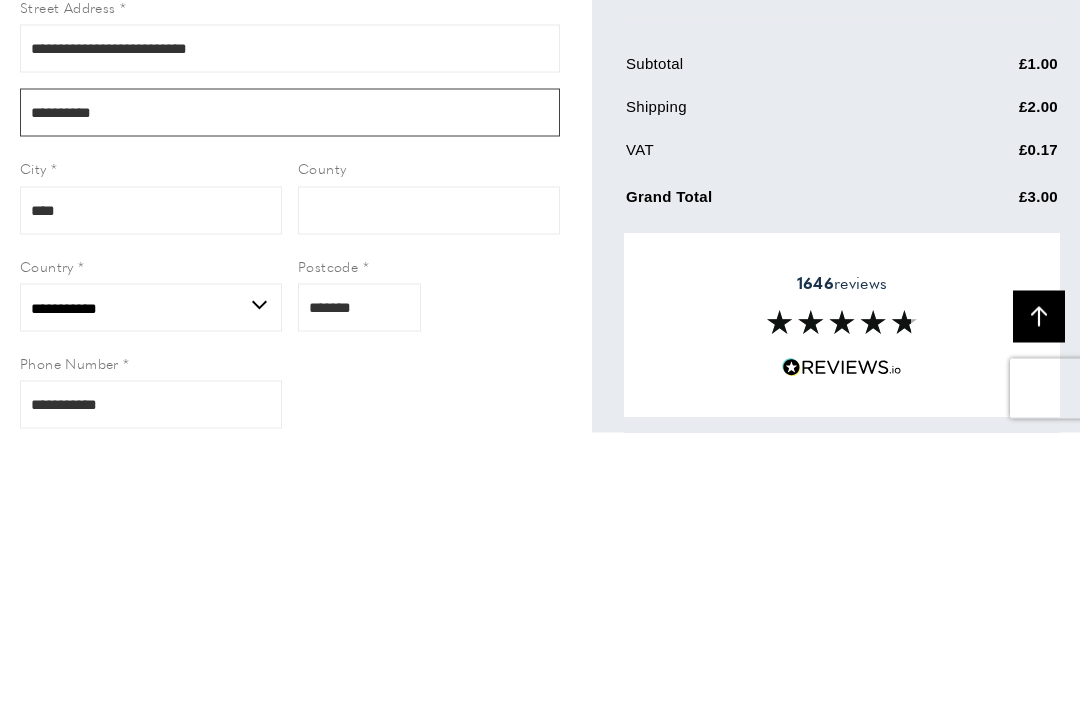 type on "*********" 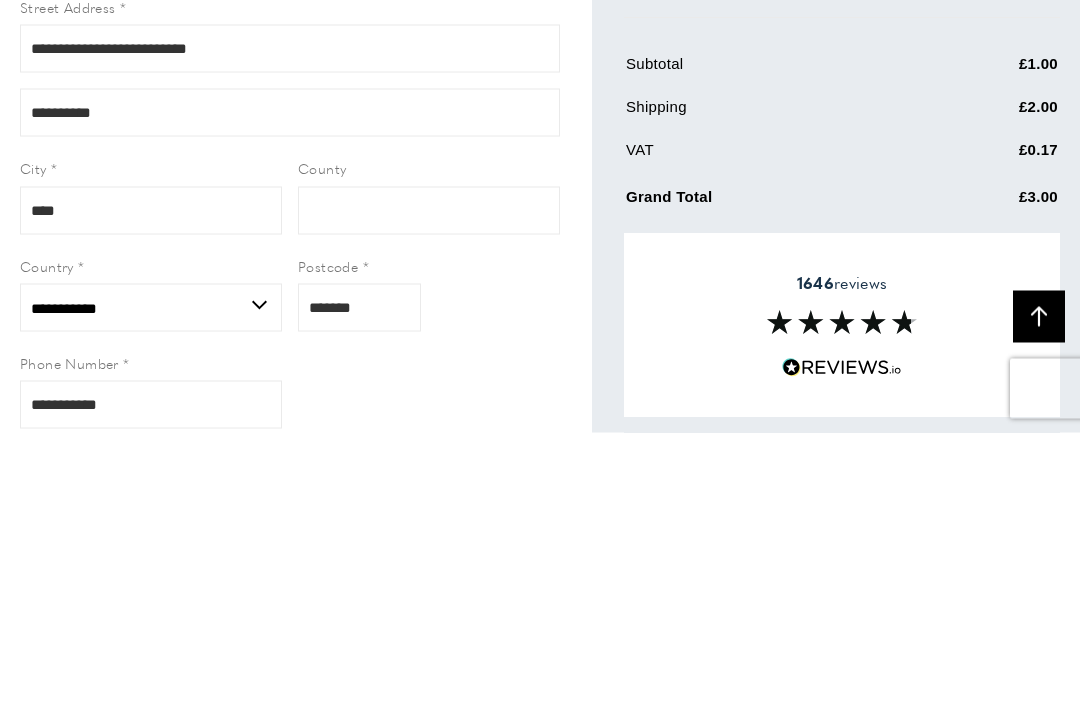 click on "*******" at bounding box center [359, 582] 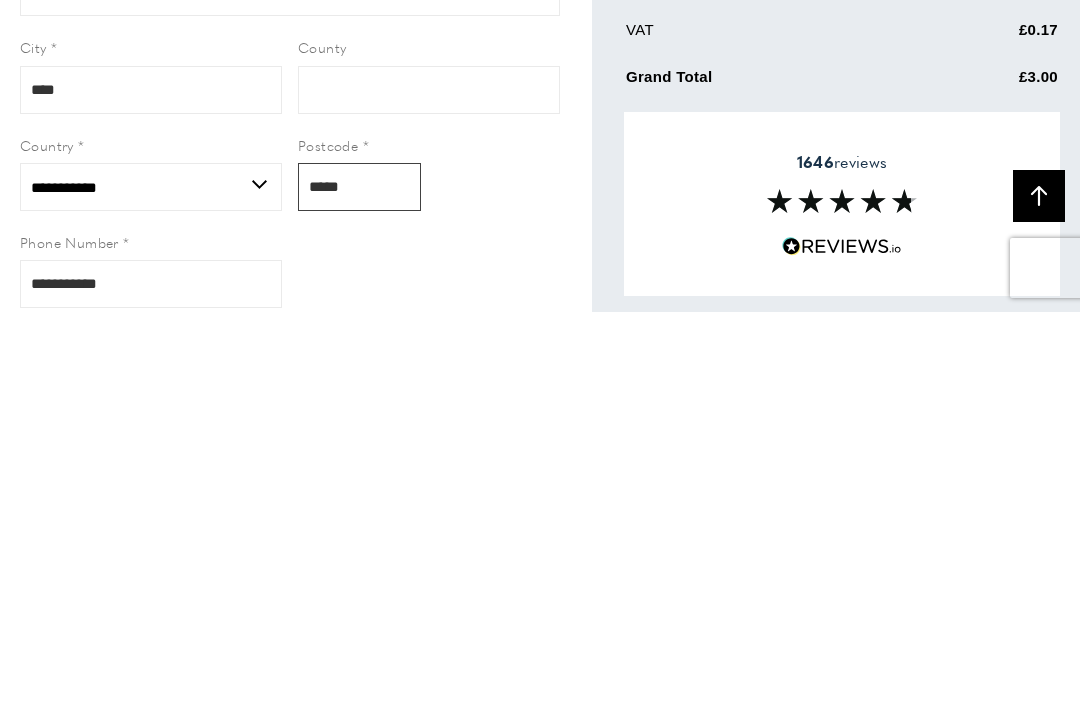 type on "***" 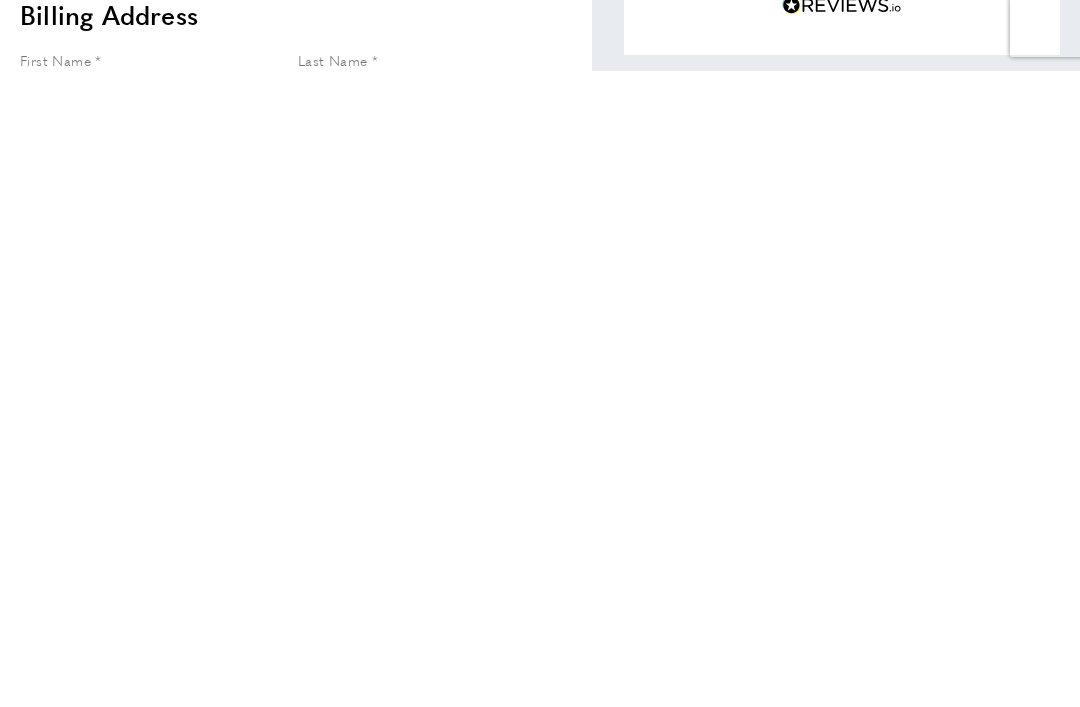scroll, scrollTop: 209, scrollLeft: 0, axis: vertical 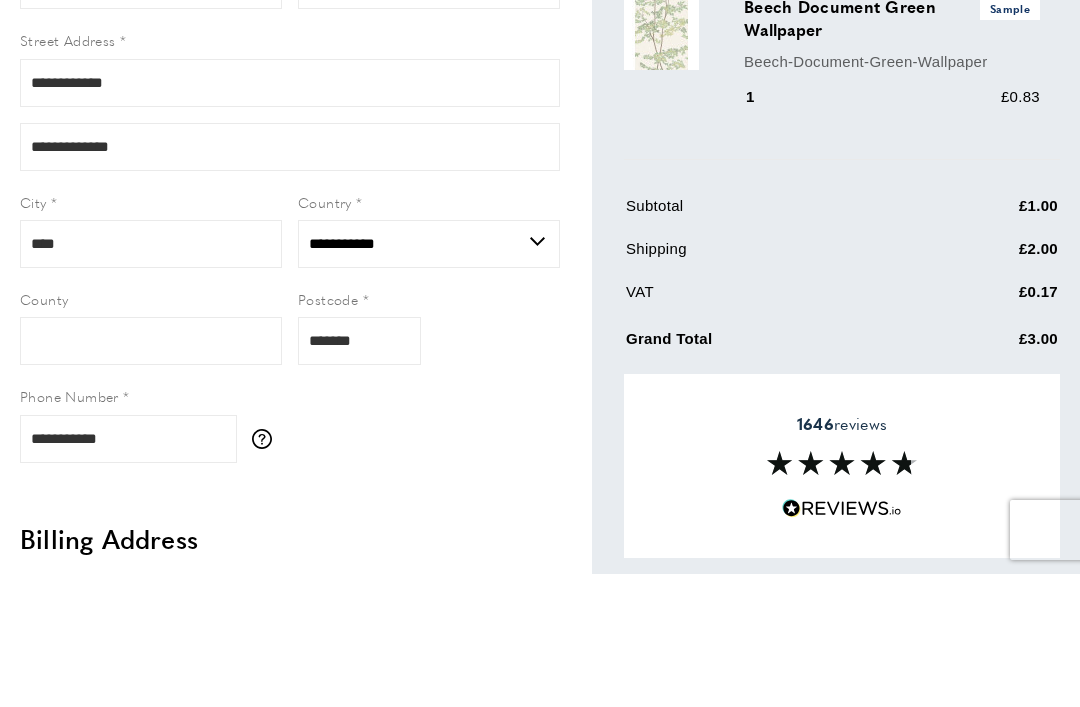 click on "**********" at bounding box center [290, 280] 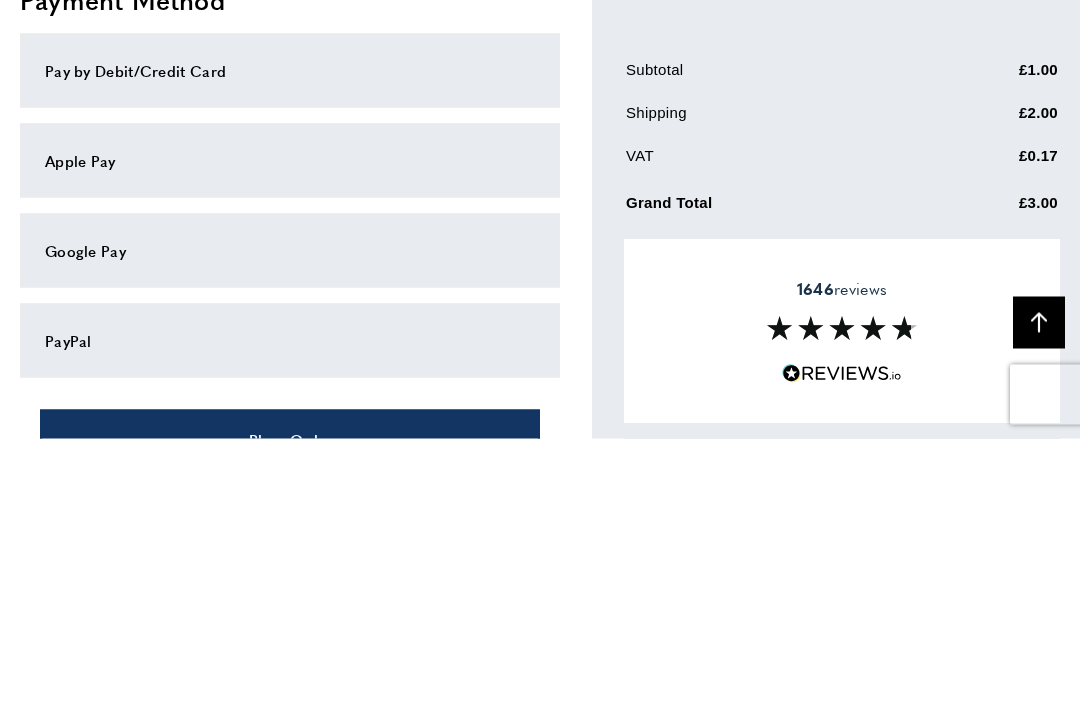 scroll, scrollTop: 1448, scrollLeft: 0, axis: vertical 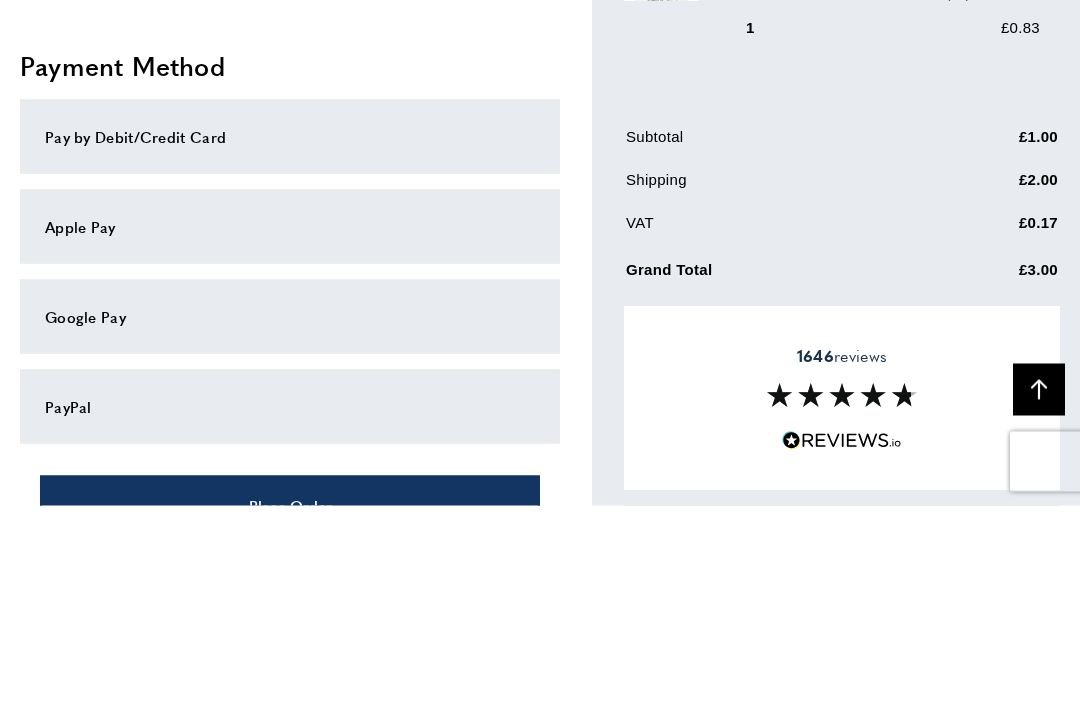 type on "**********" 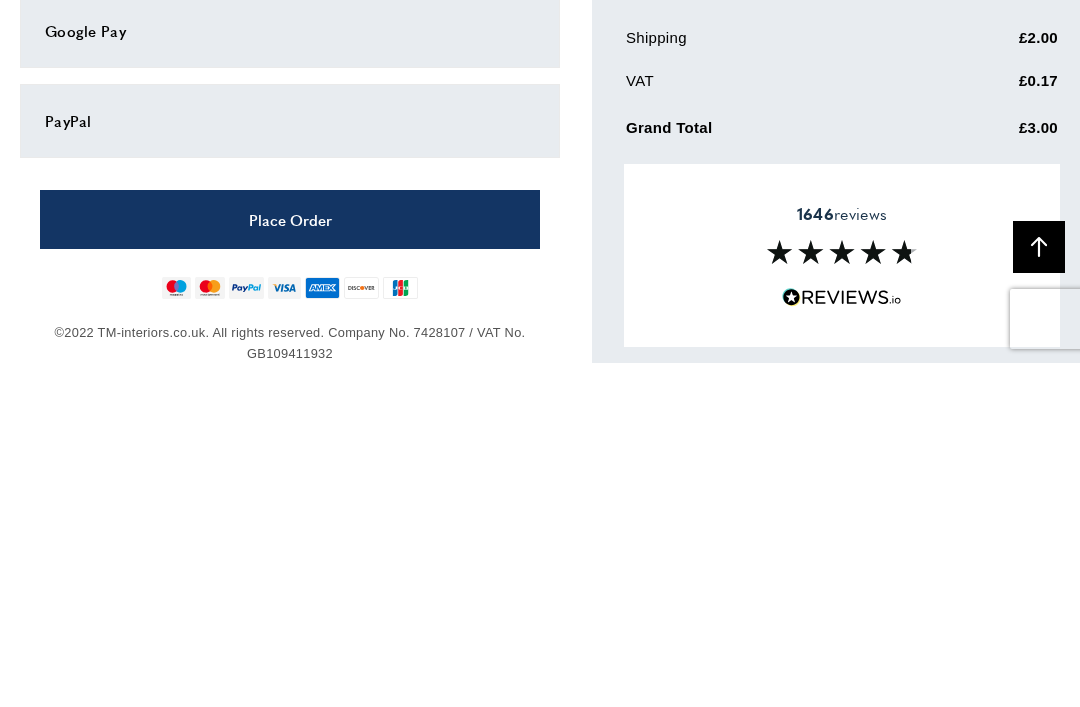 click on "Place Order" at bounding box center [290, 563] 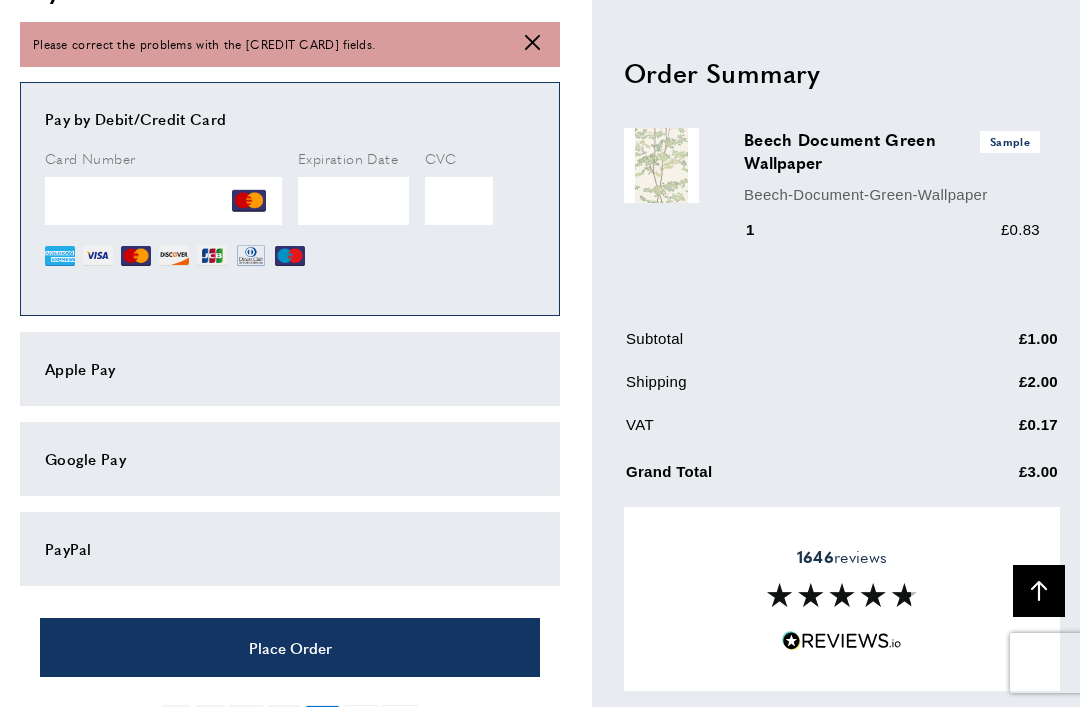 click on "Place Order" at bounding box center (290, 647) 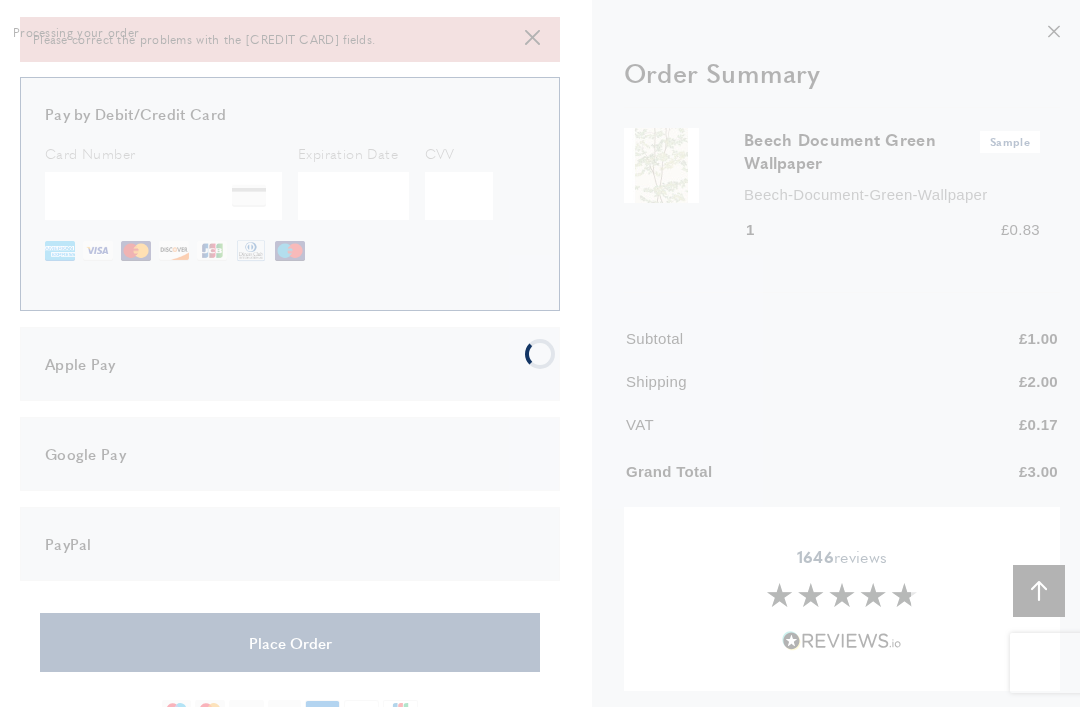 scroll, scrollTop: 0, scrollLeft: 0, axis: both 